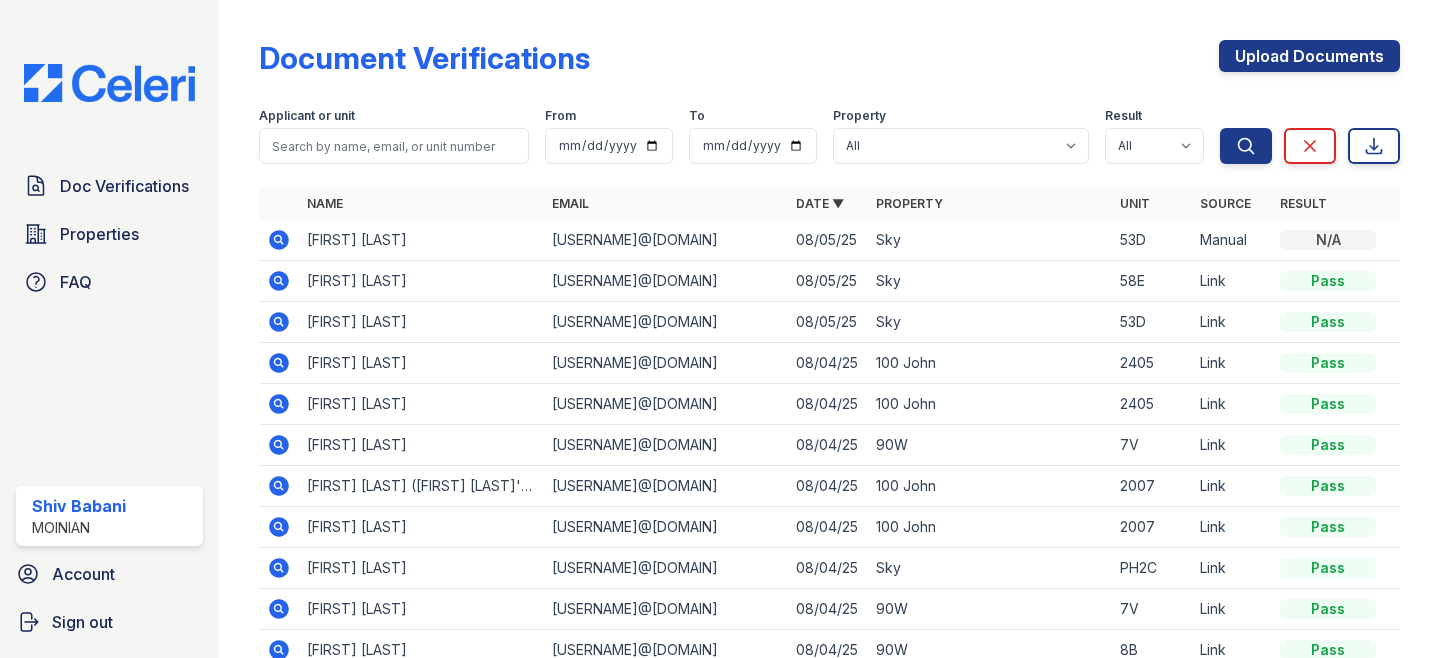 scroll, scrollTop: 0, scrollLeft: 0, axis: both 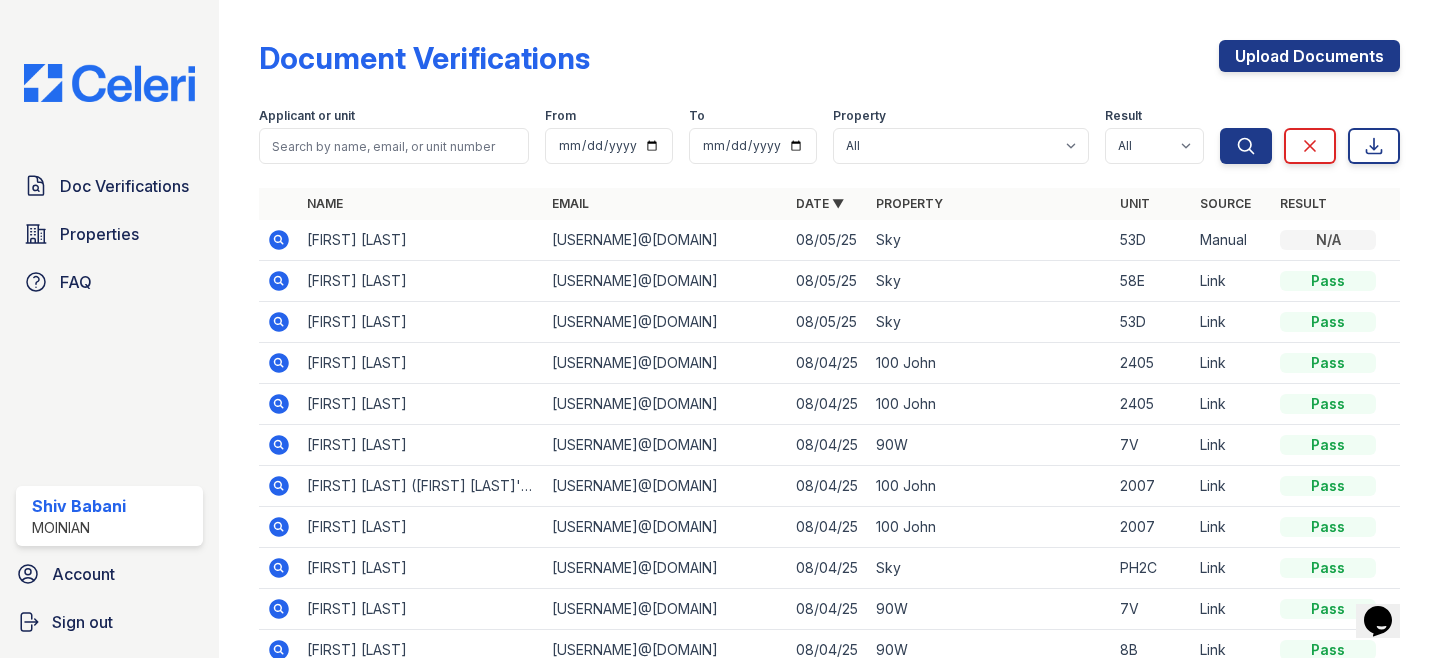 click 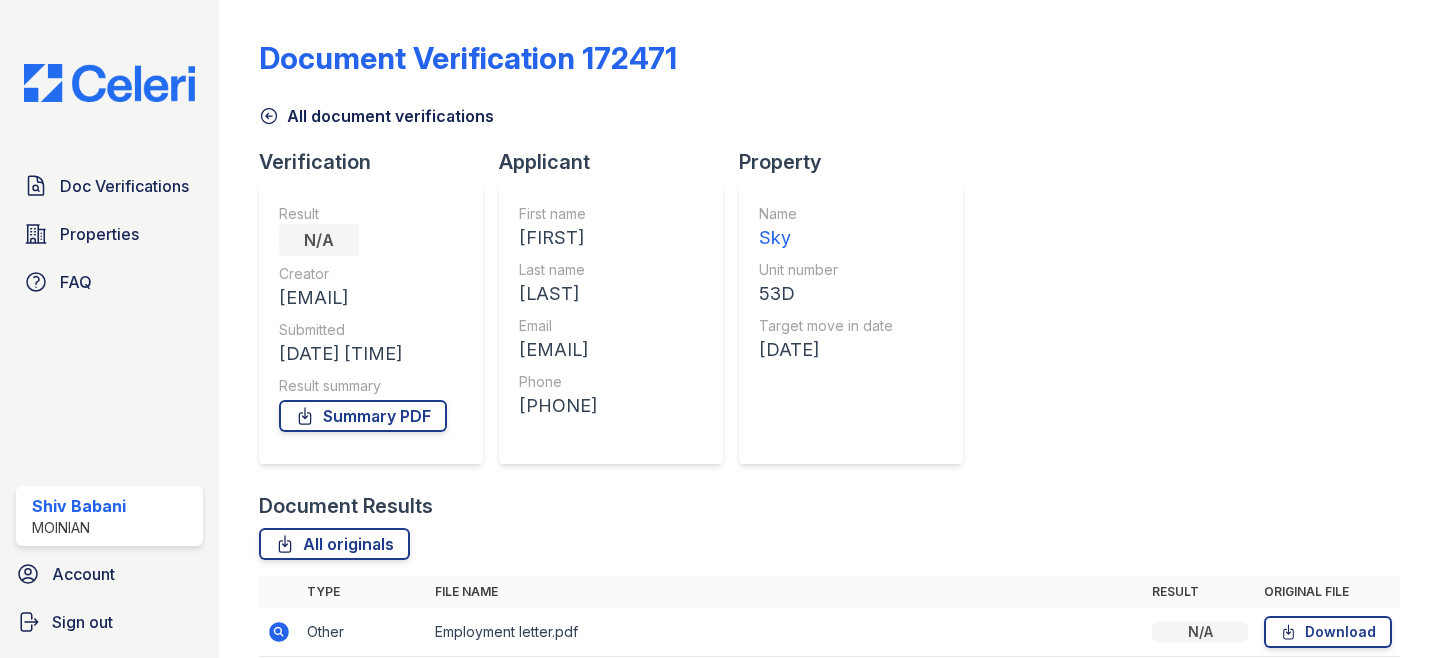 scroll, scrollTop: 0, scrollLeft: 0, axis: both 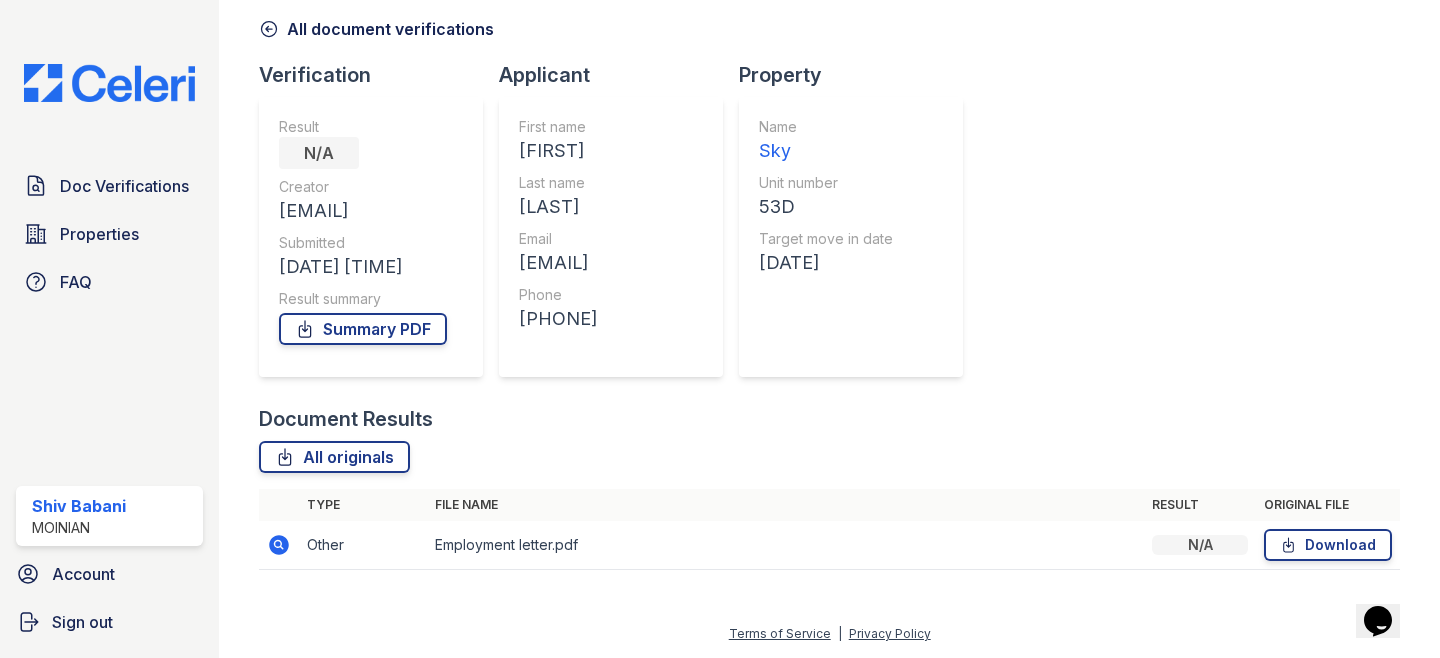 click 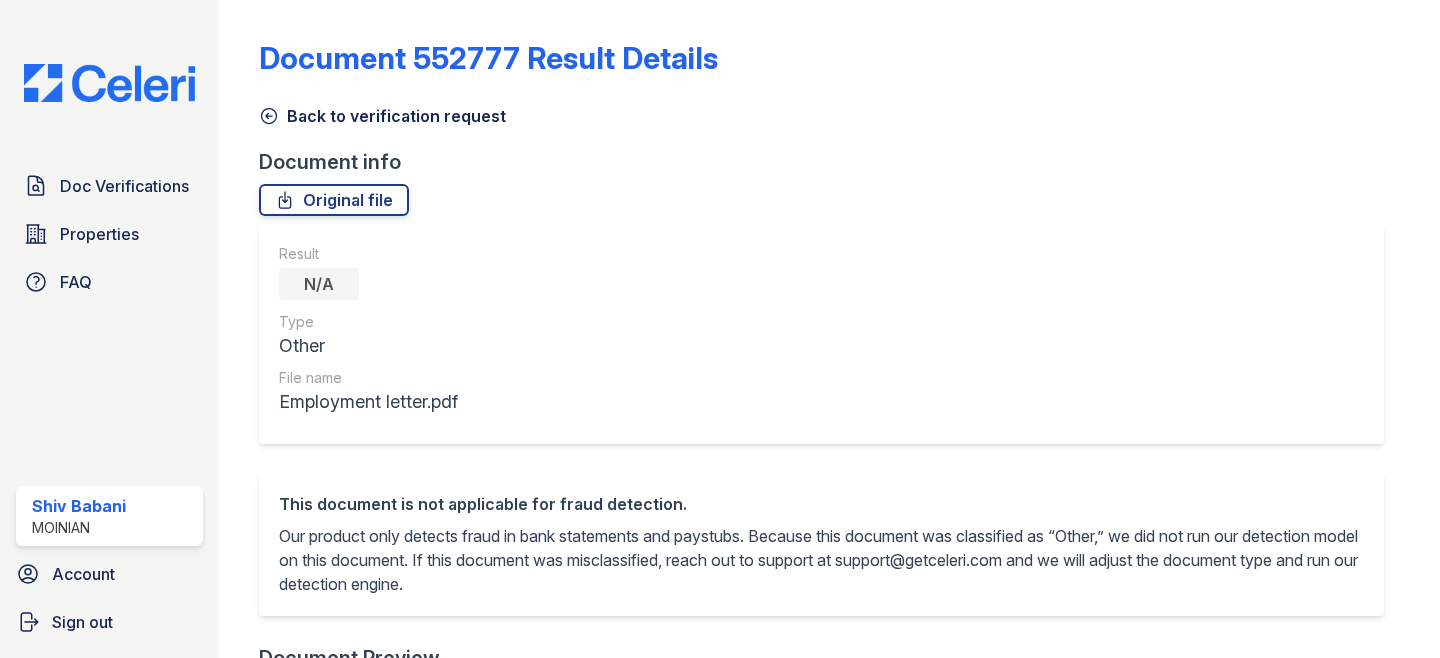 scroll, scrollTop: 0, scrollLeft: 0, axis: both 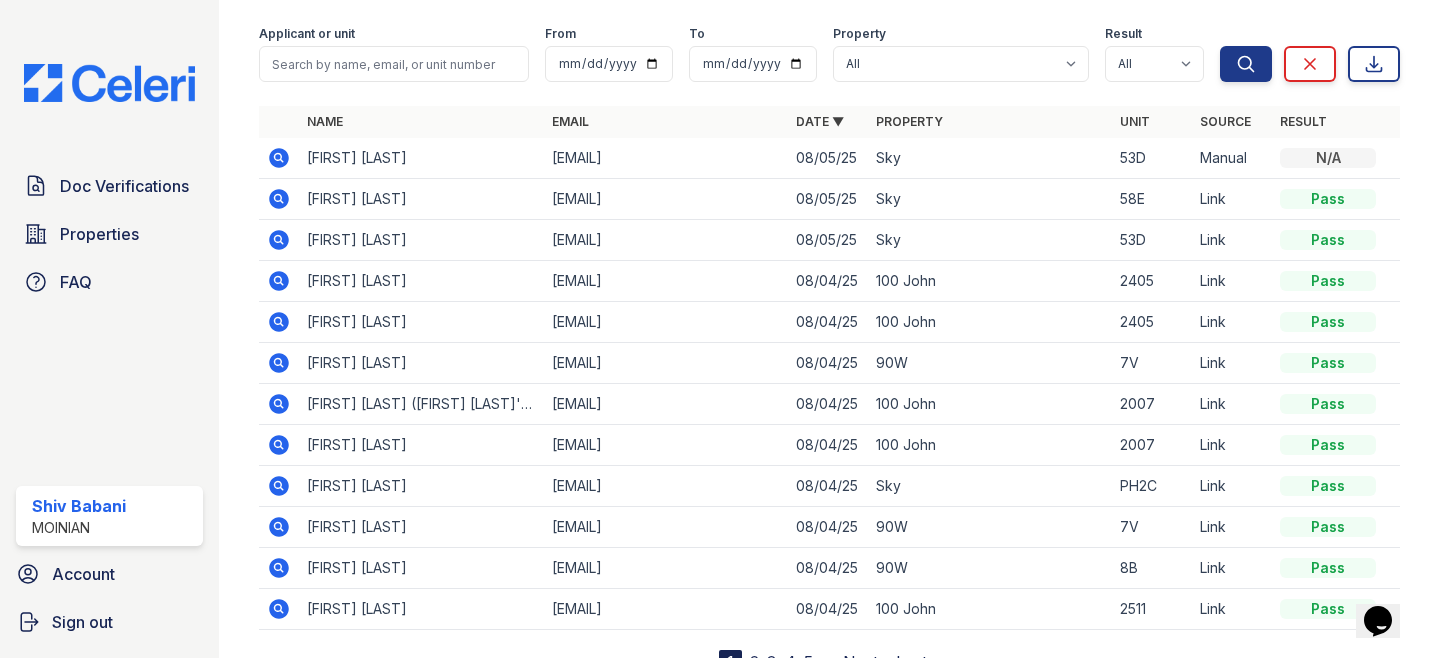 click 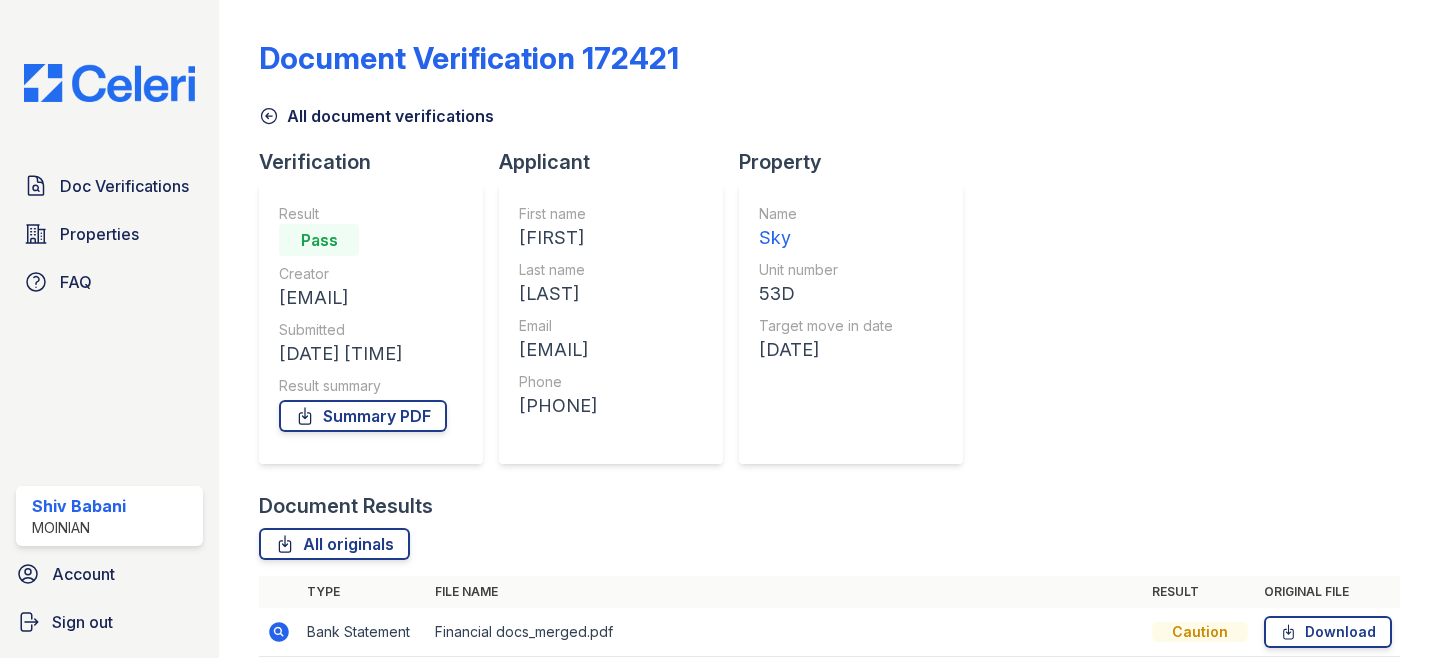 scroll, scrollTop: 0, scrollLeft: 0, axis: both 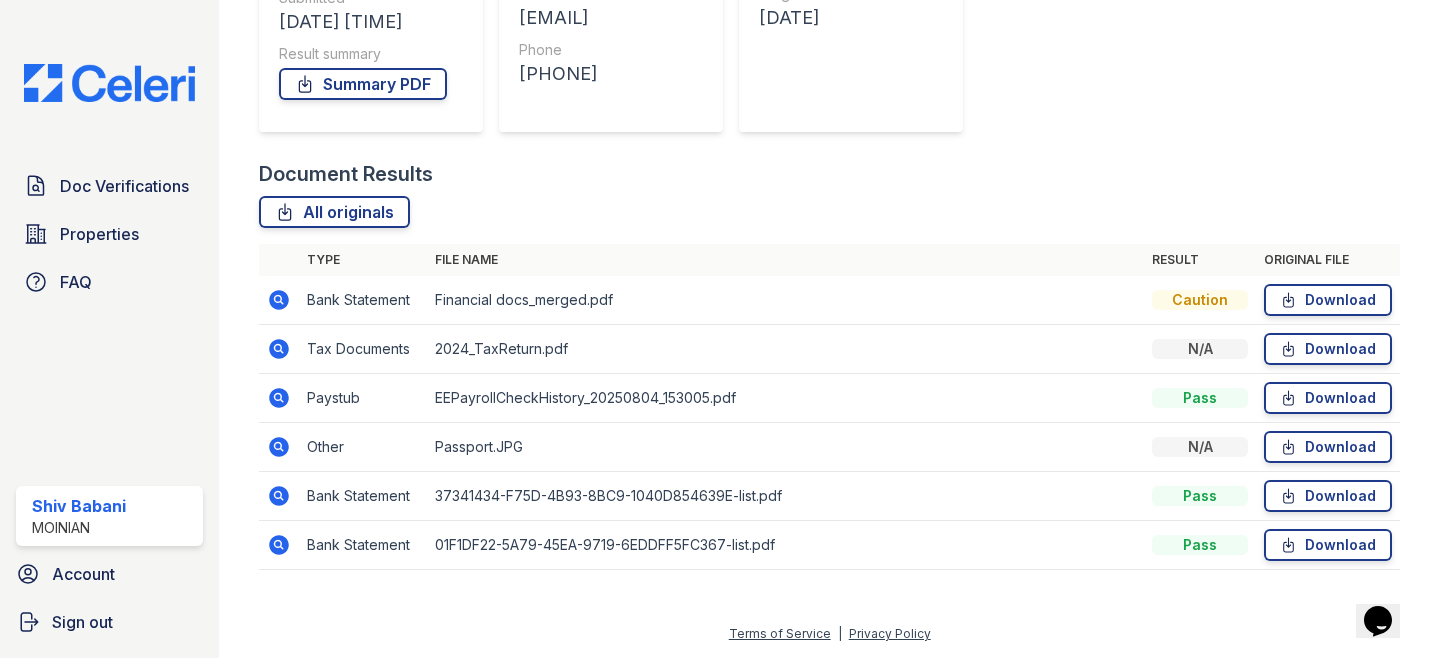 click 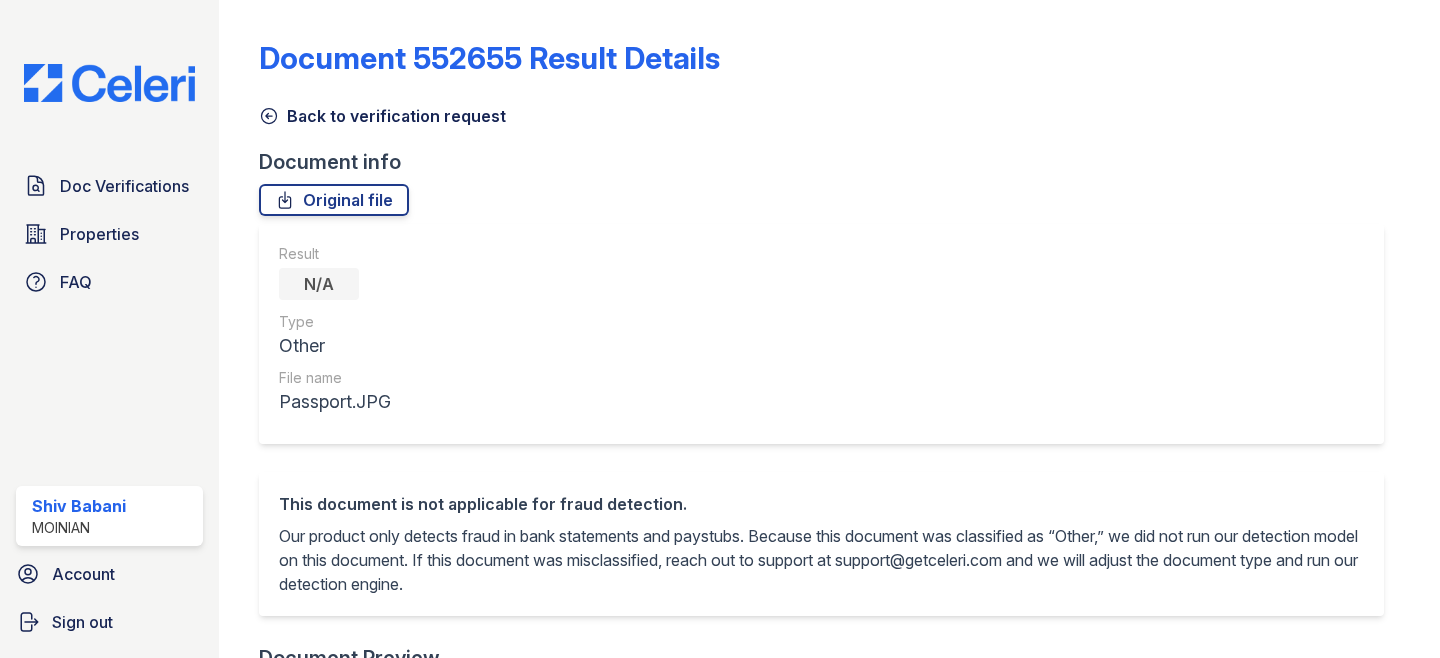 scroll, scrollTop: 0, scrollLeft: 0, axis: both 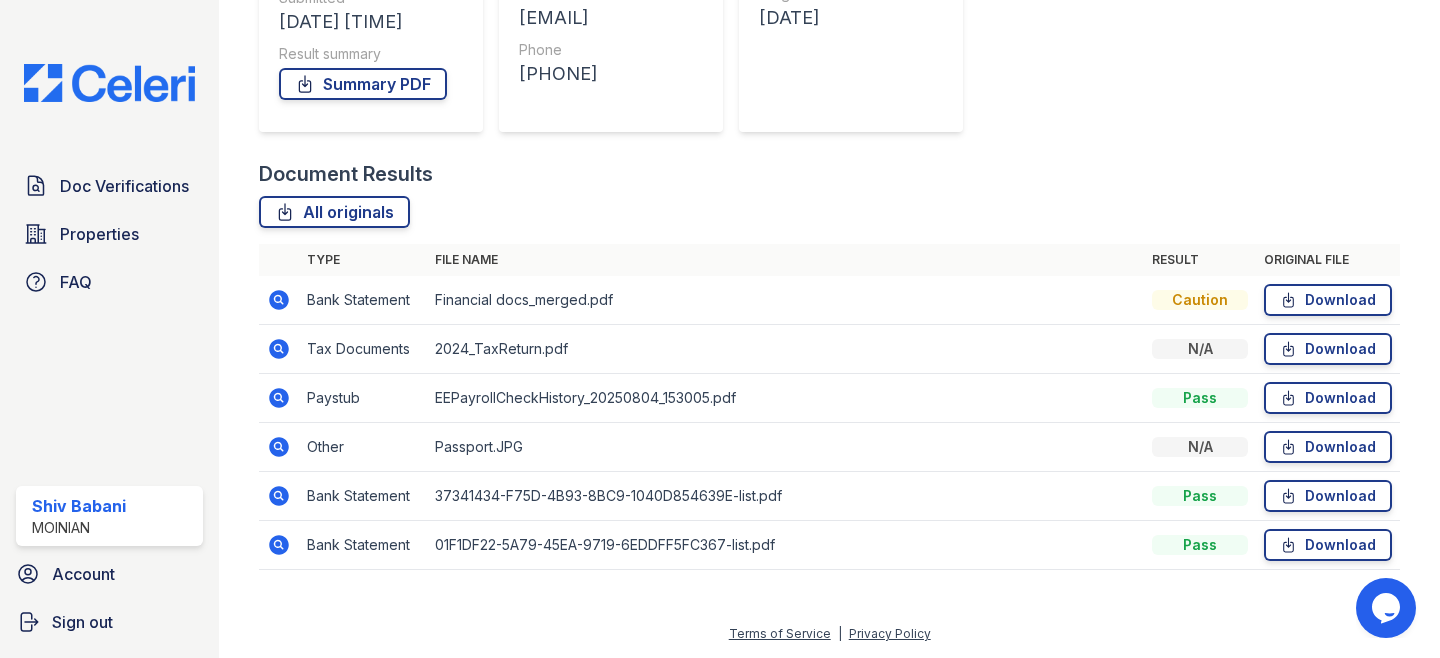 click 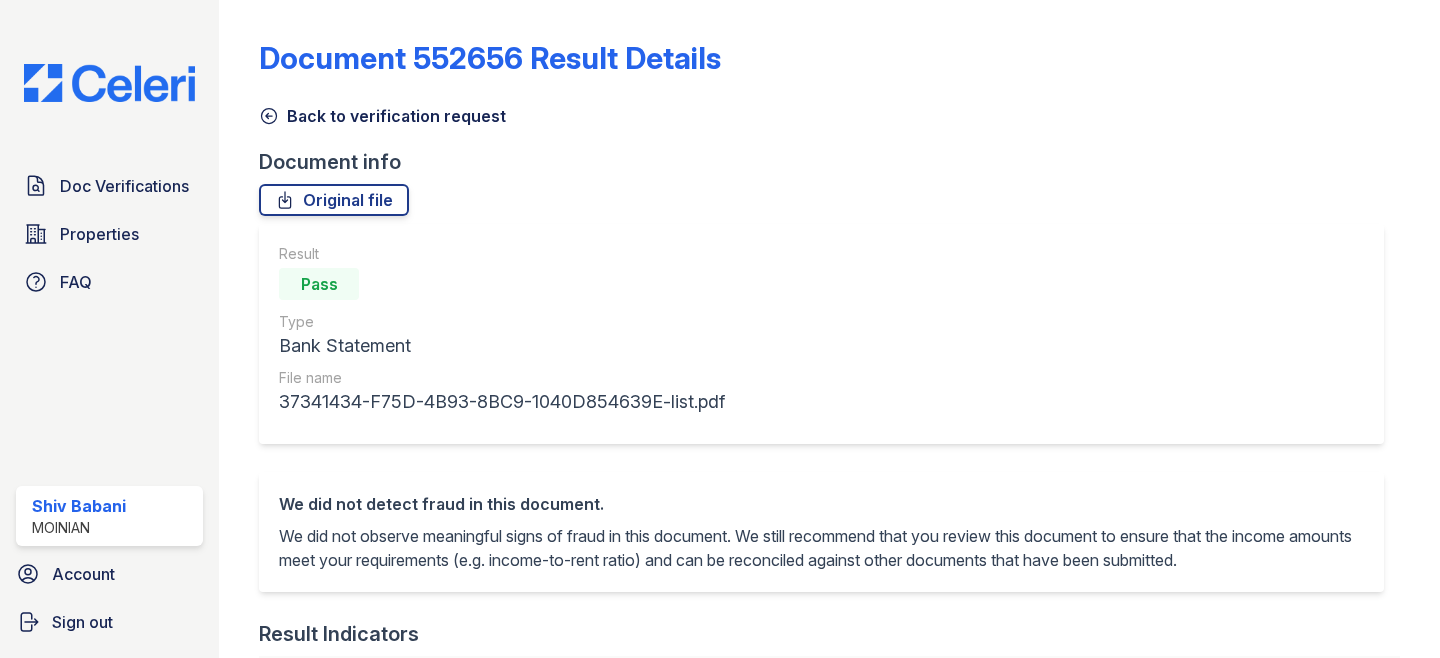 scroll, scrollTop: 0, scrollLeft: 0, axis: both 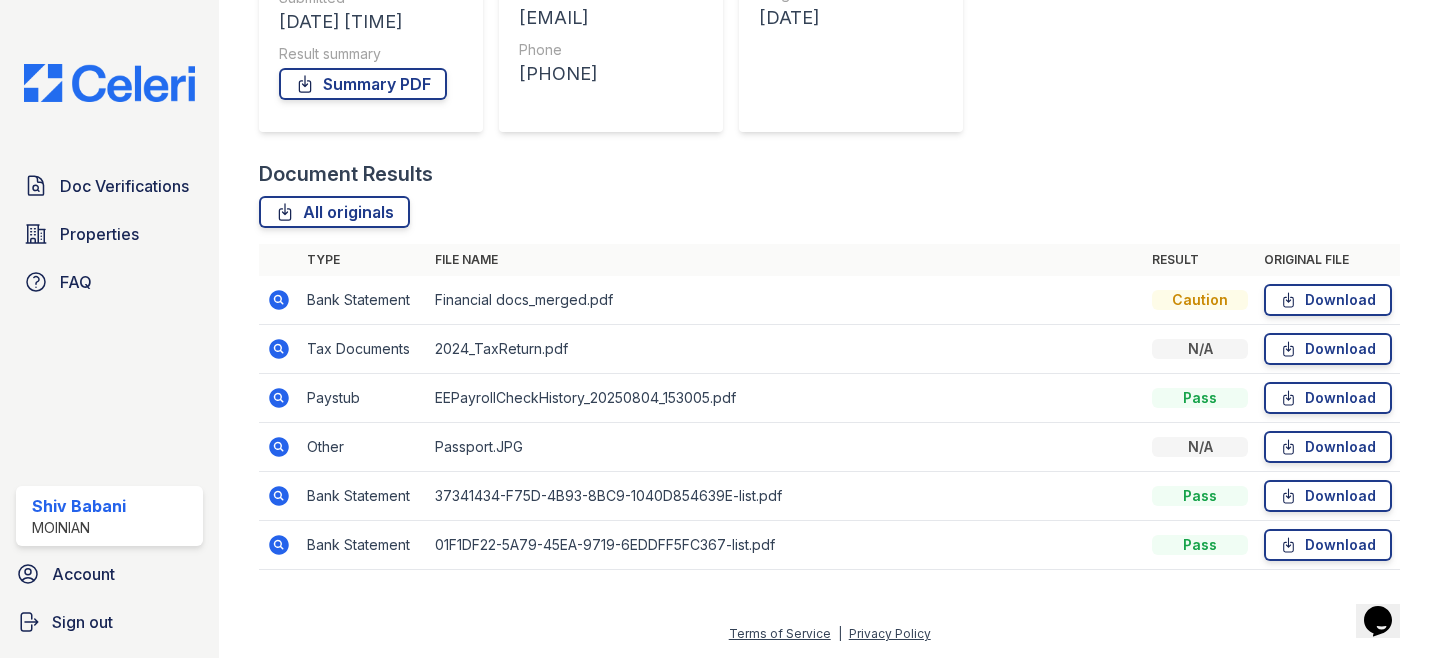click 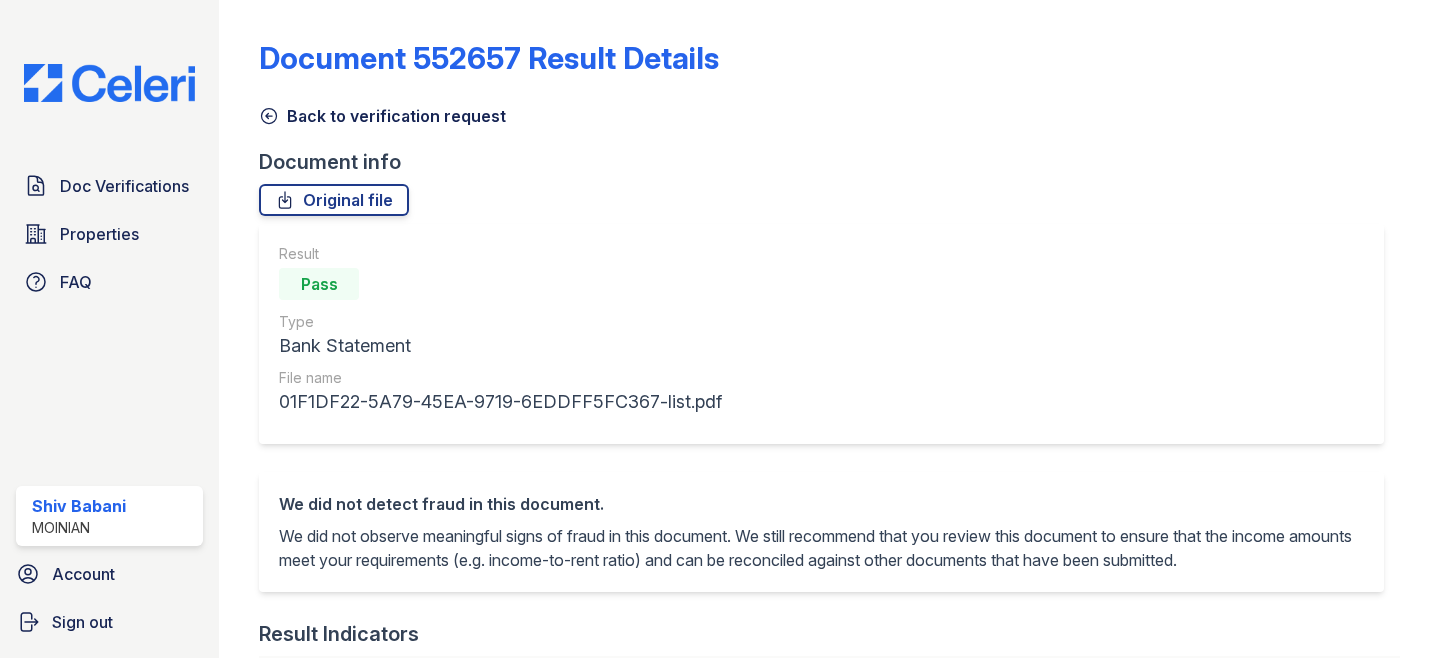 scroll, scrollTop: 0, scrollLeft: 0, axis: both 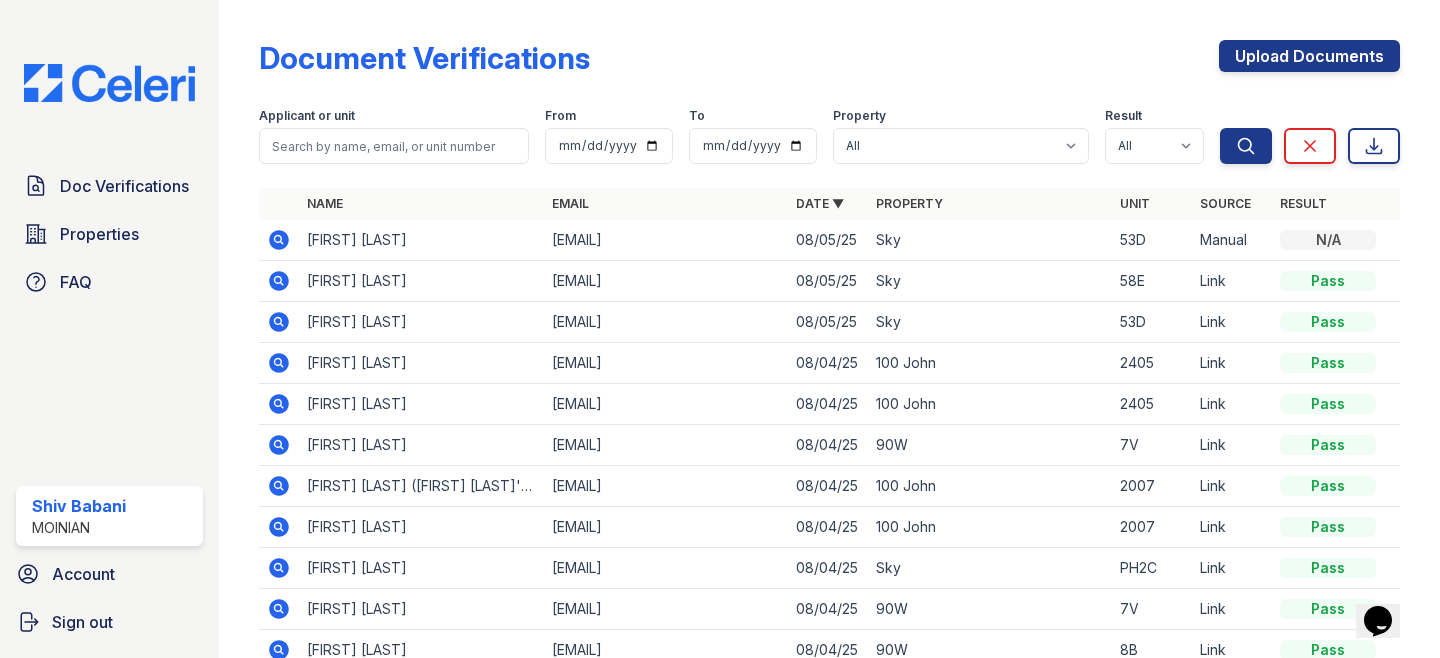 click 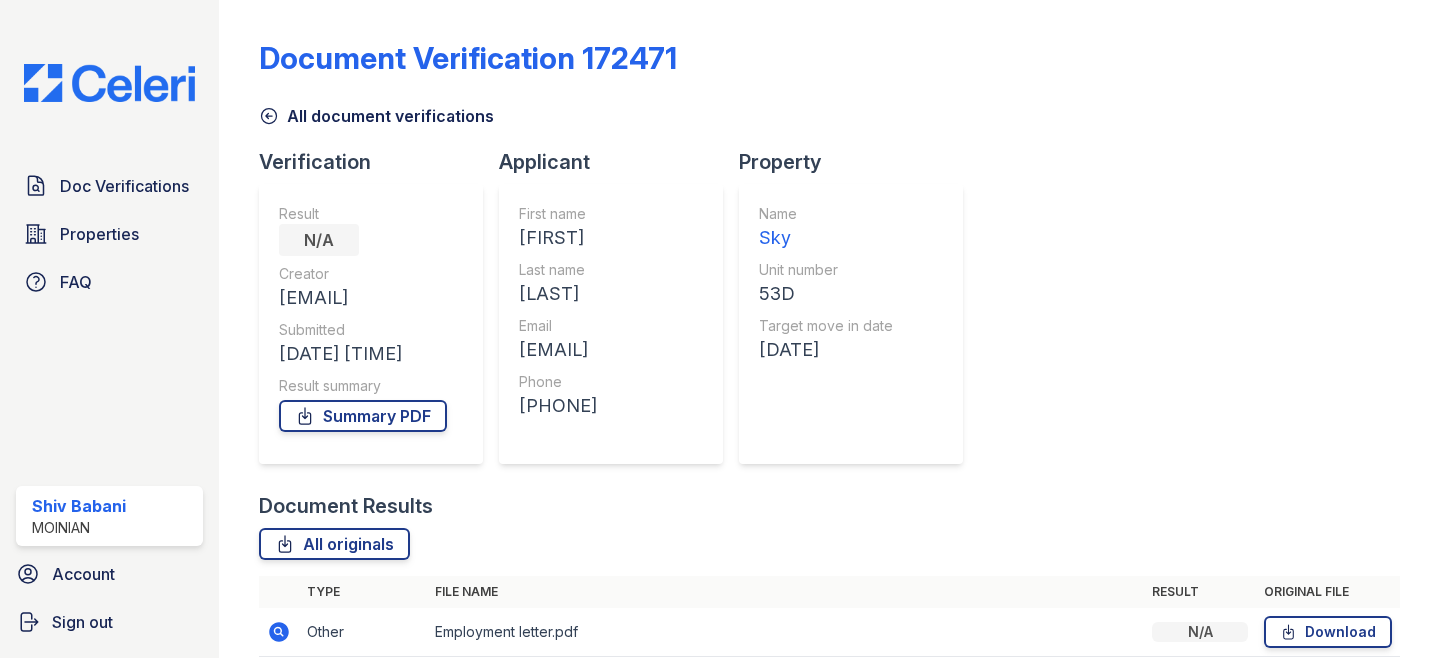 scroll, scrollTop: 0, scrollLeft: 0, axis: both 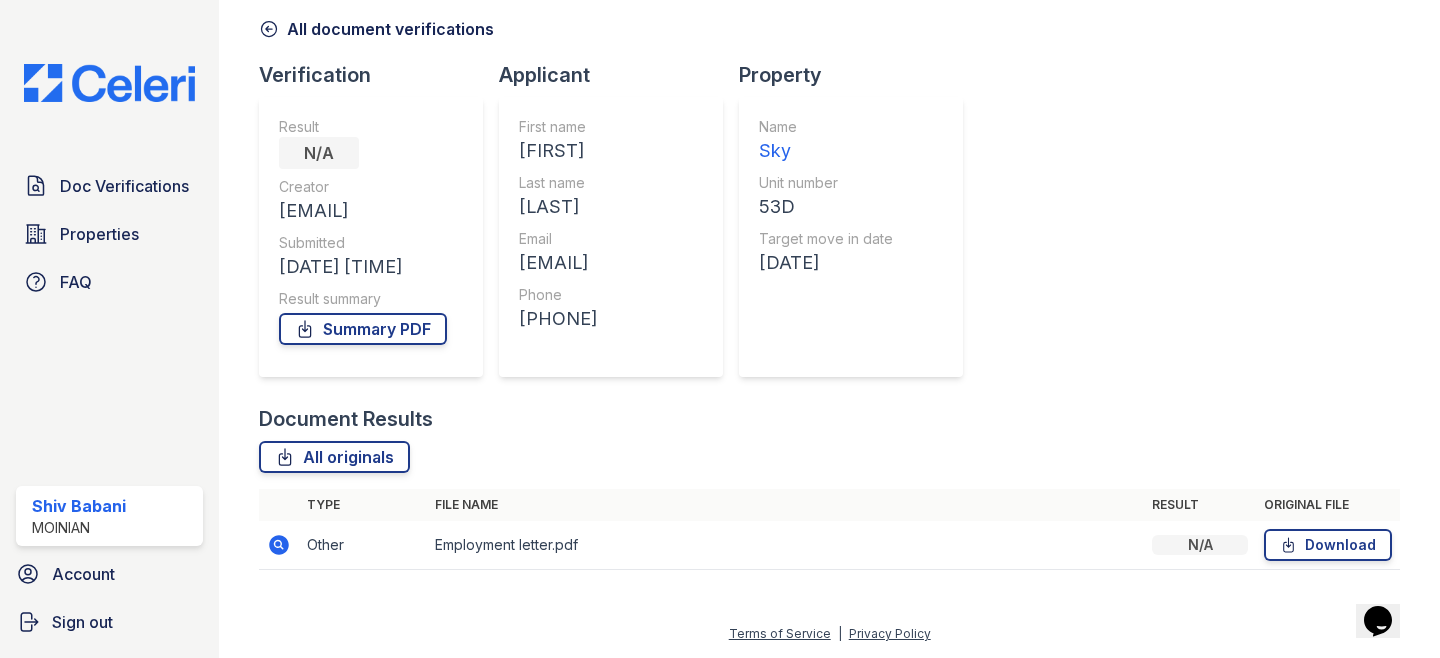 click 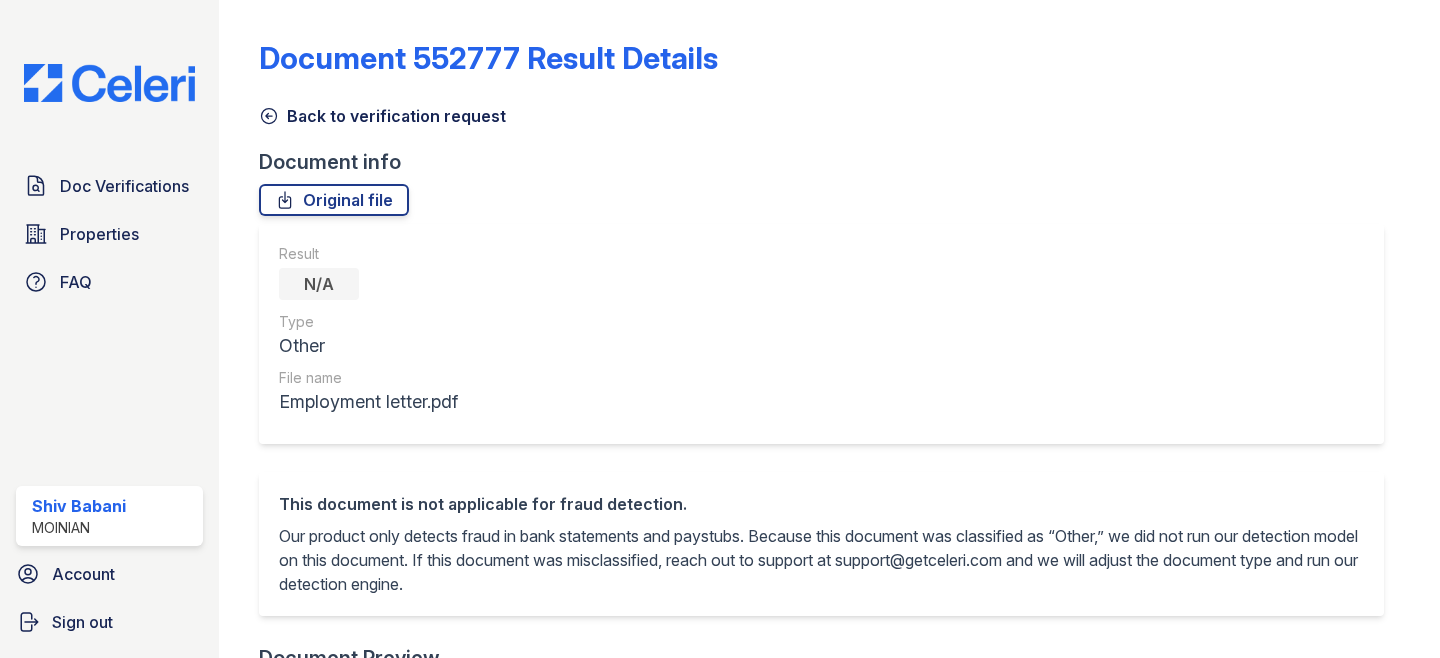 scroll, scrollTop: 0, scrollLeft: 0, axis: both 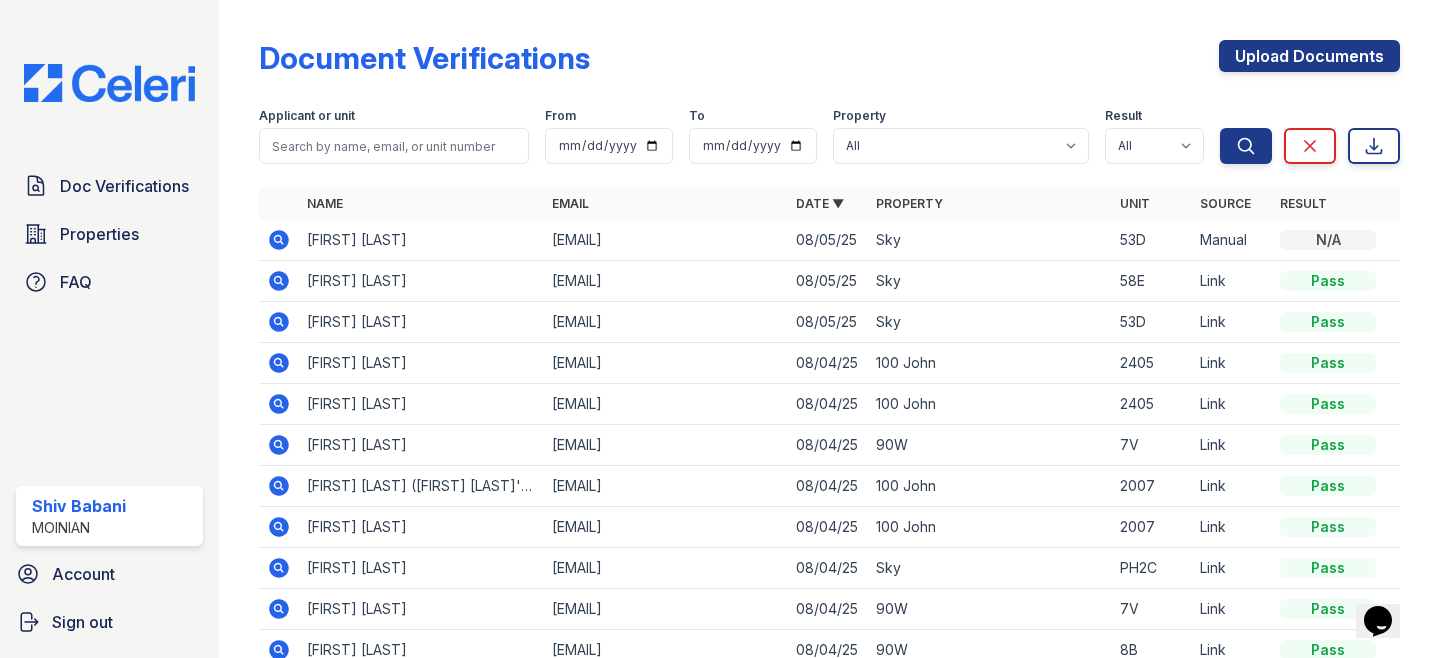 click 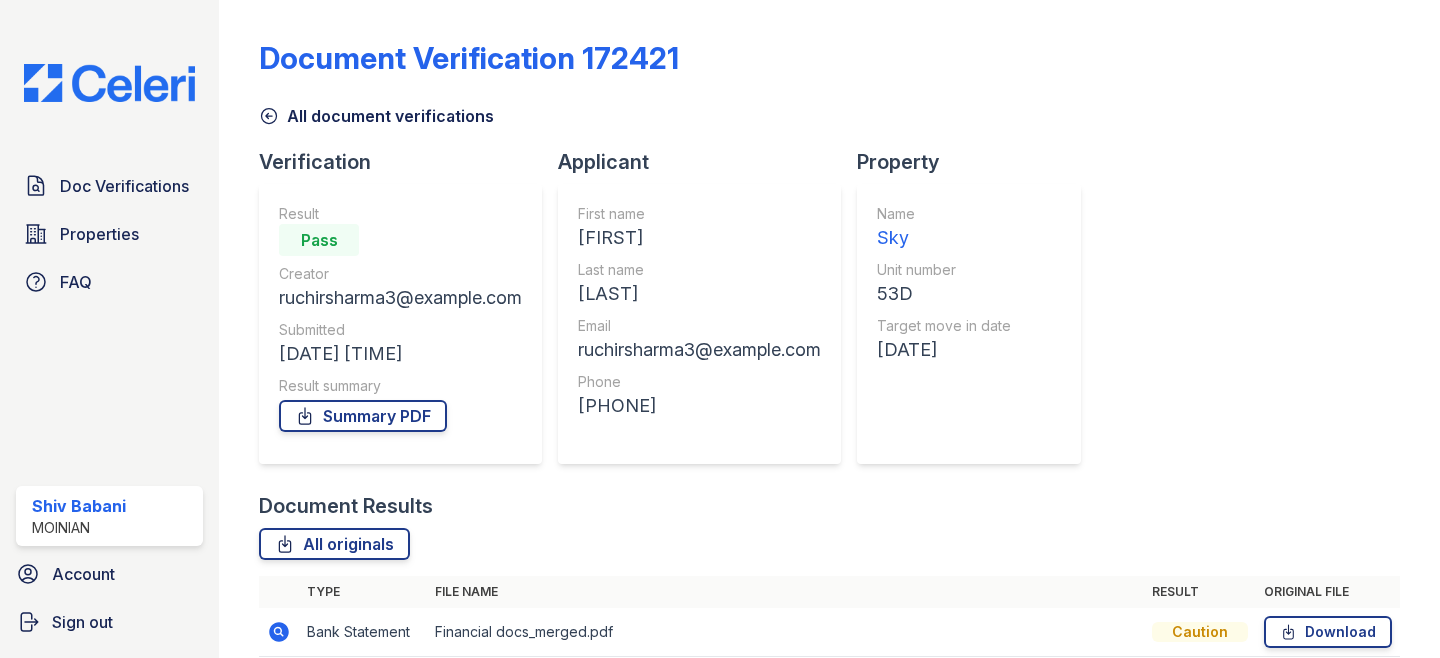 scroll, scrollTop: 0, scrollLeft: 0, axis: both 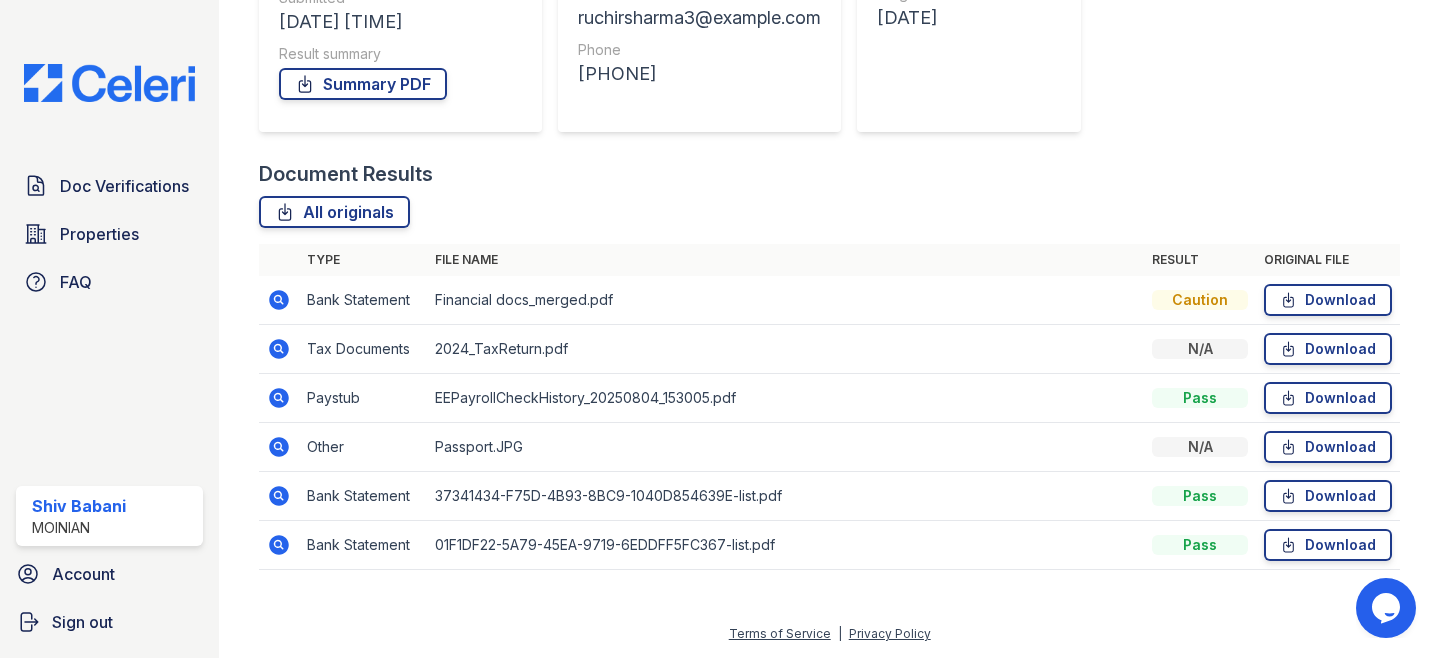 click 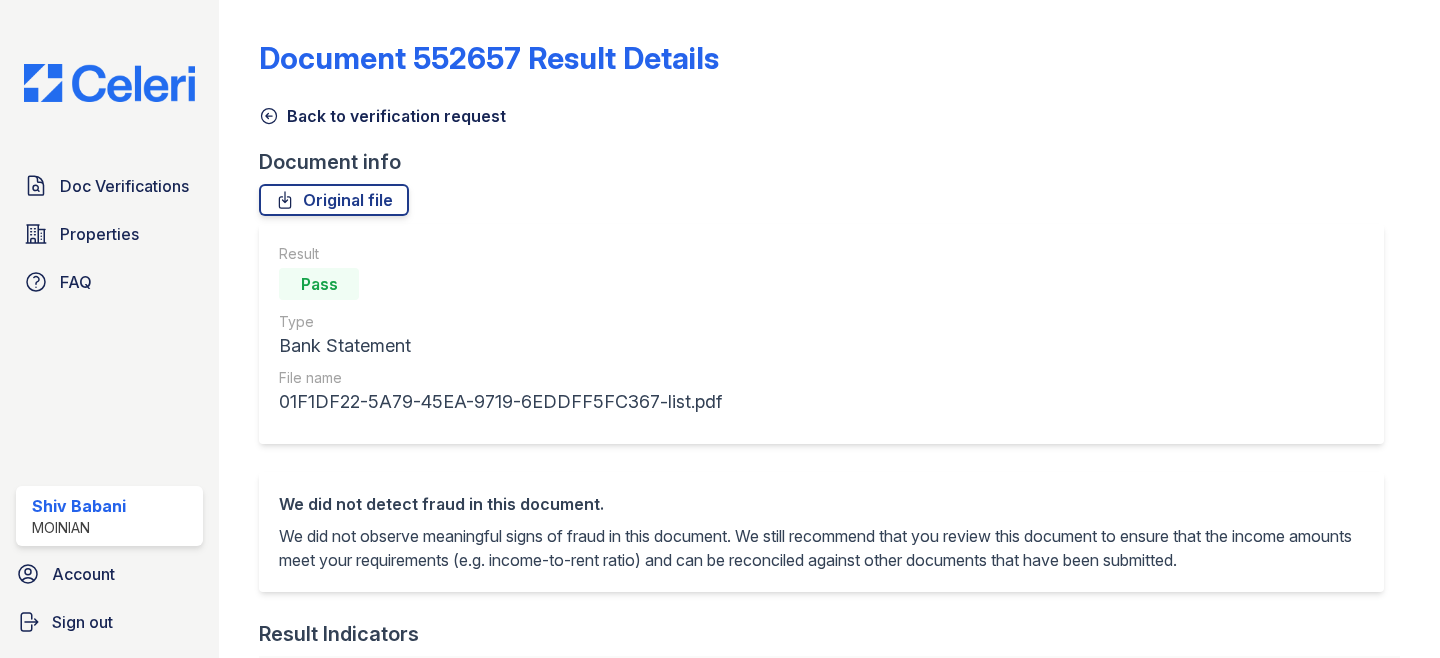 scroll, scrollTop: 0, scrollLeft: 0, axis: both 